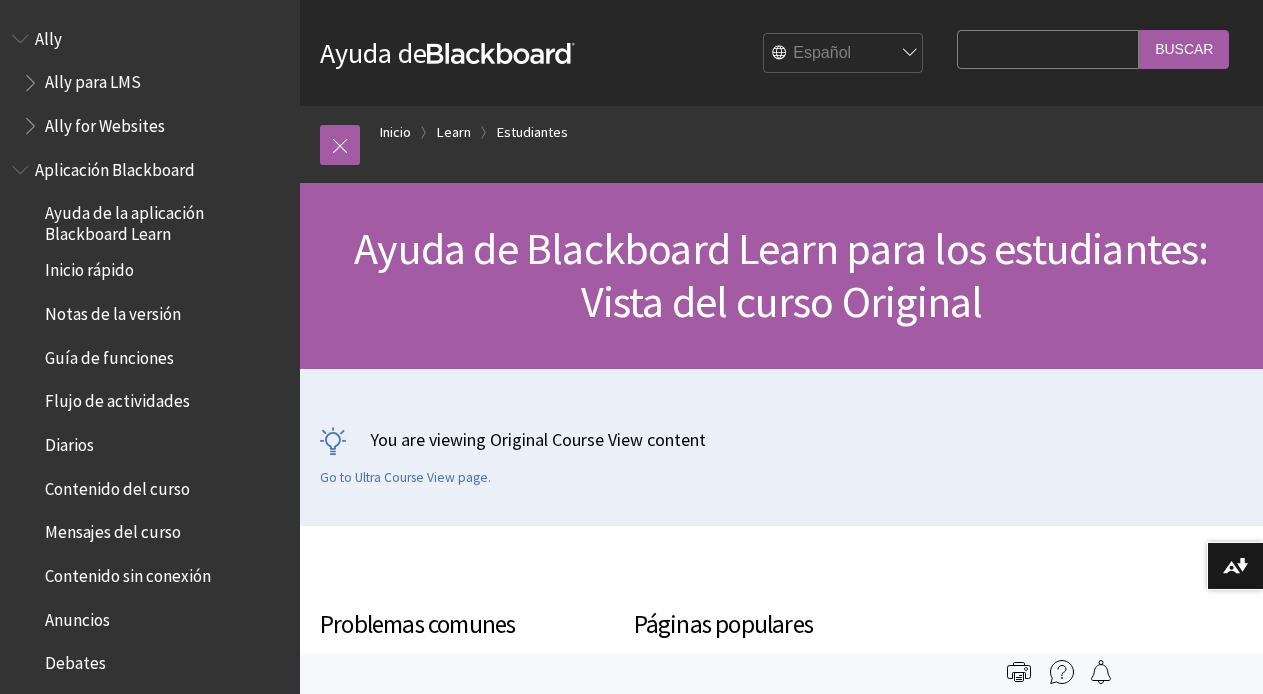 scroll, scrollTop: 0, scrollLeft: 0, axis: both 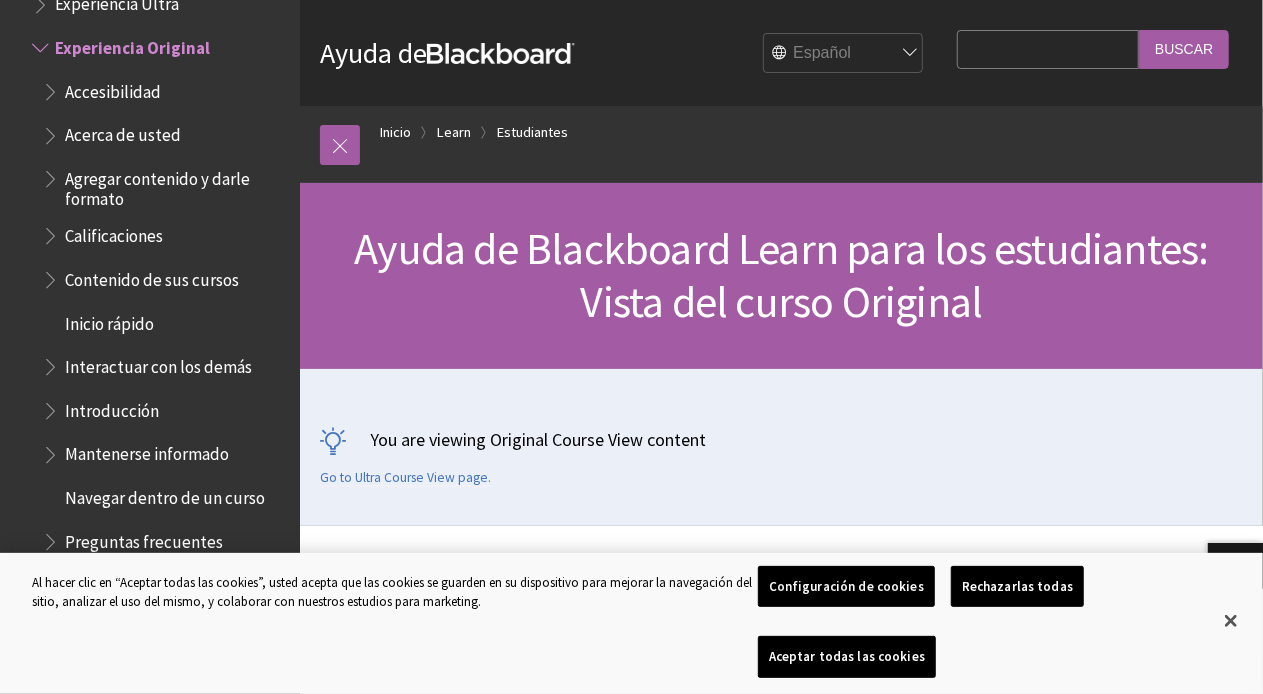 click on "Experiencia Ultra" at bounding box center [160, 5] 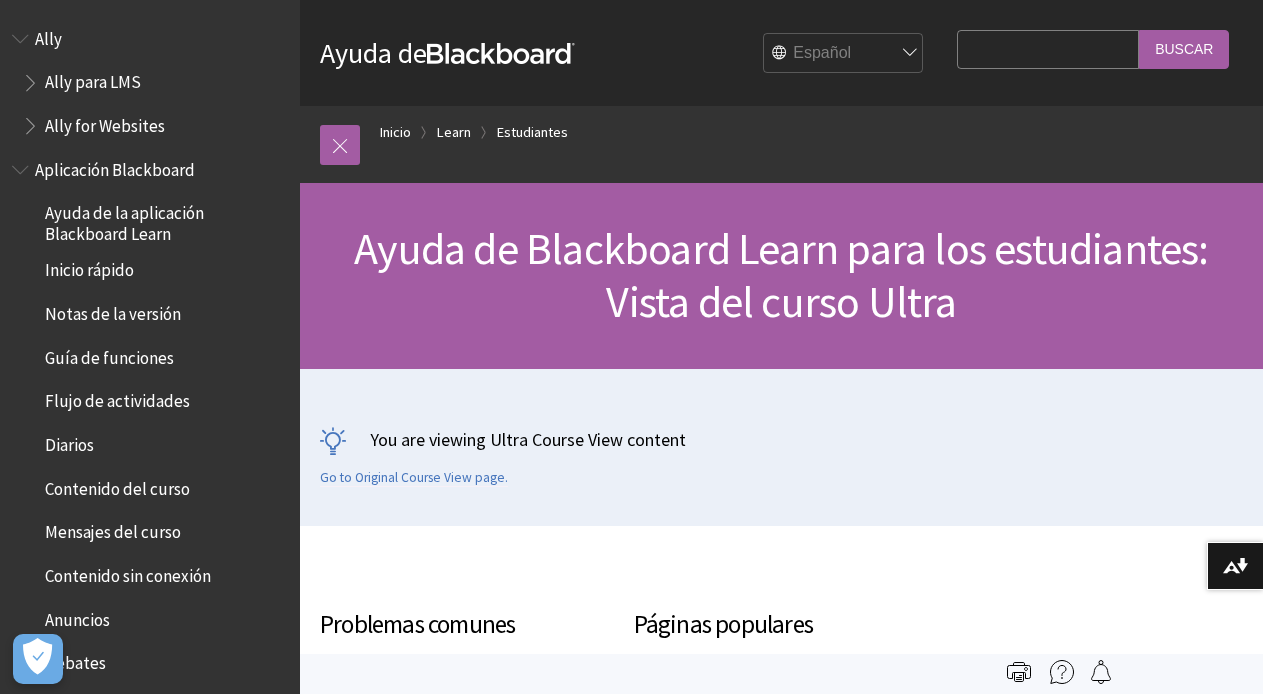 scroll, scrollTop: 0, scrollLeft: 0, axis: both 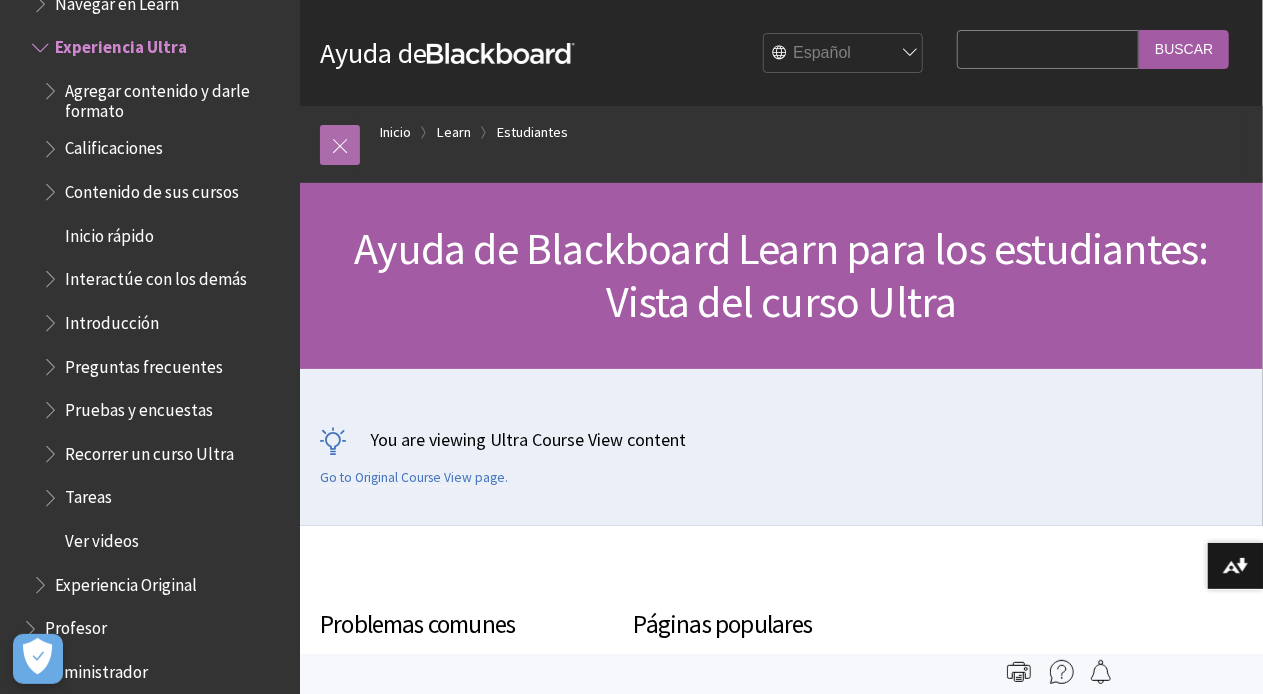 click at bounding box center (340, 145) 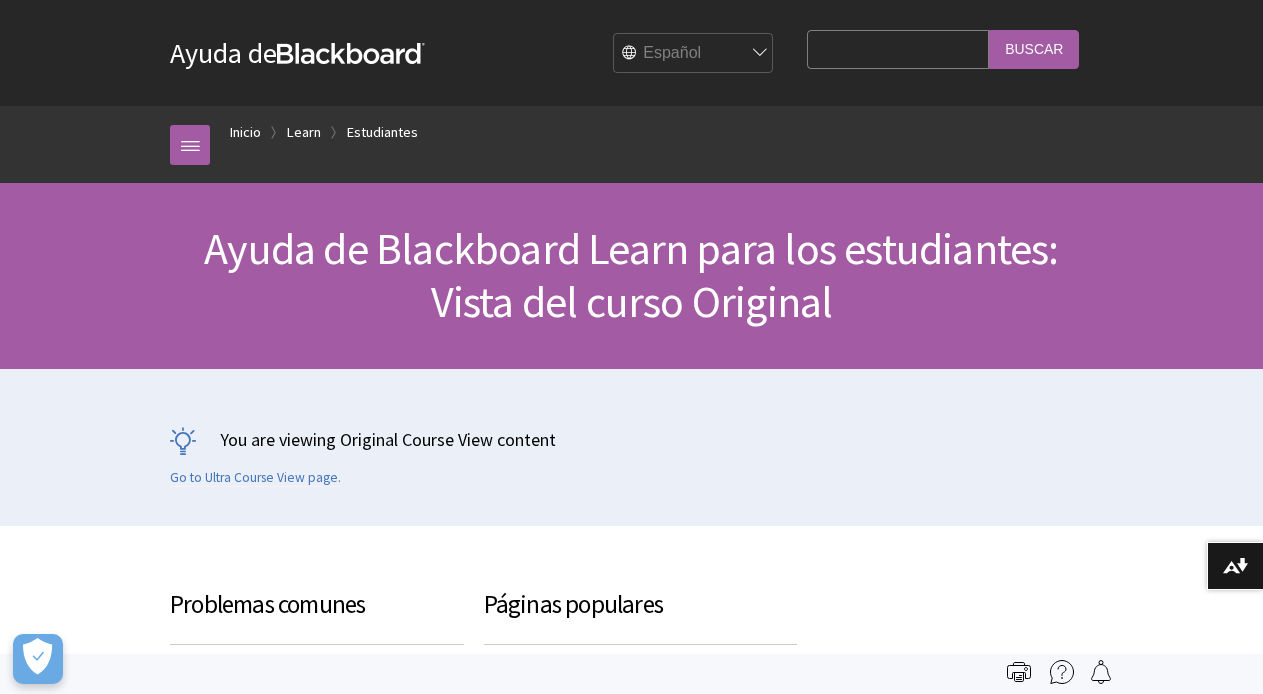 scroll, scrollTop: 0, scrollLeft: 0, axis: both 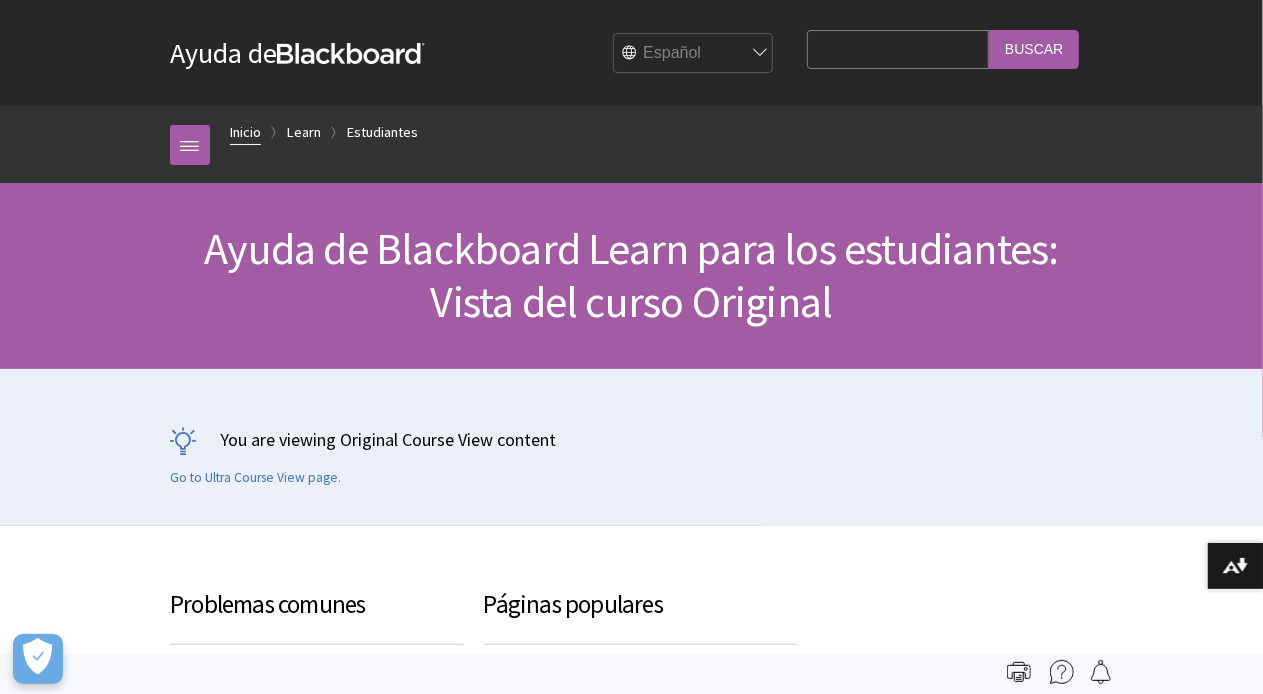 click on "Inicio" at bounding box center (245, 132) 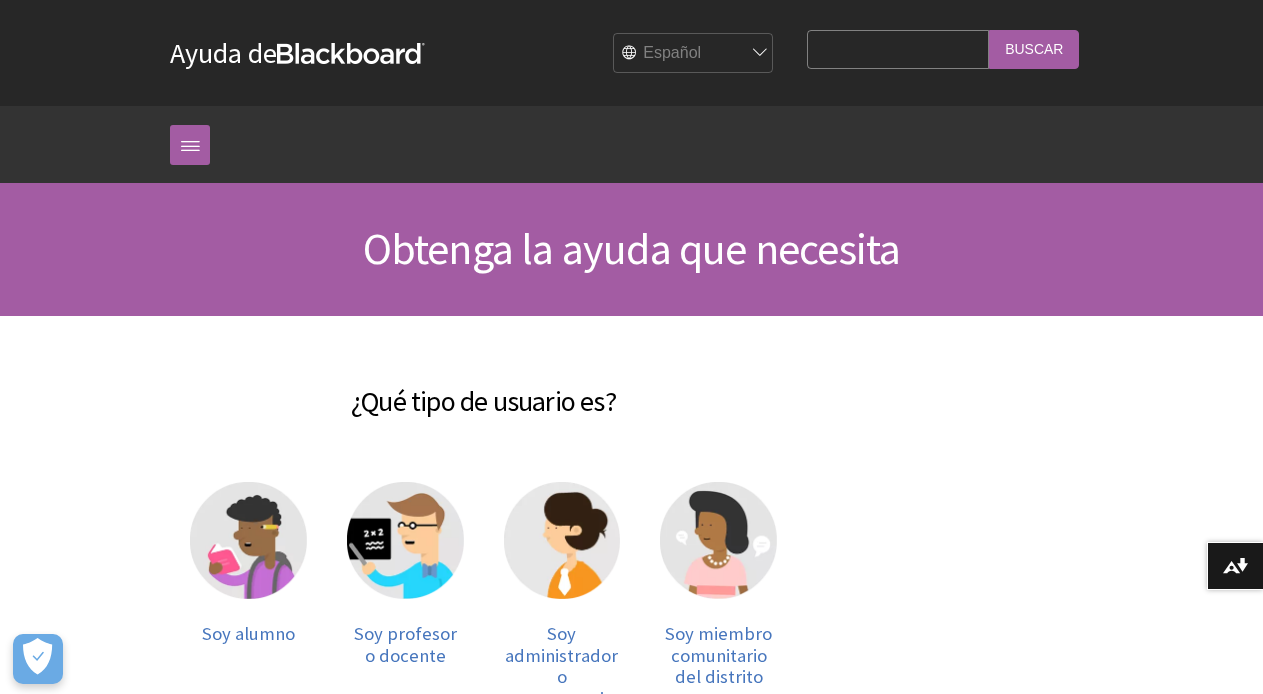 scroll, scrollTop: 0, scrollLeft: 0, axis: both 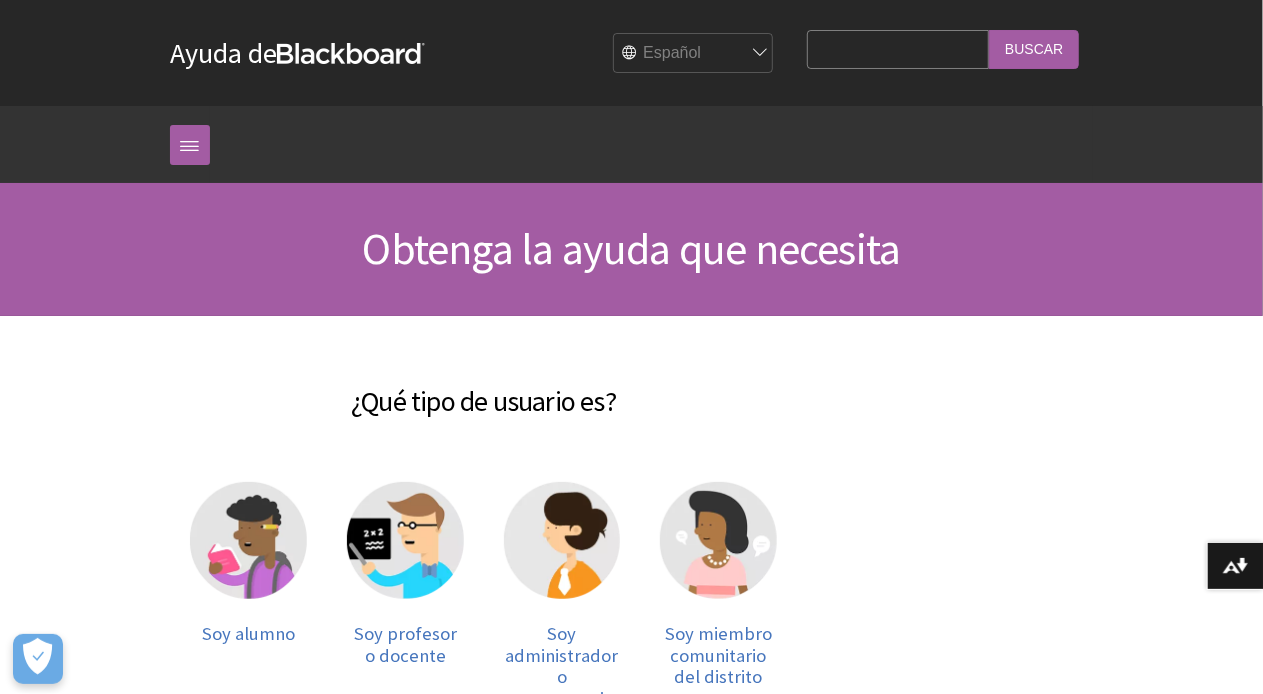 click on "Ayuda de  Blackboard" at bounding box center (297, 53) 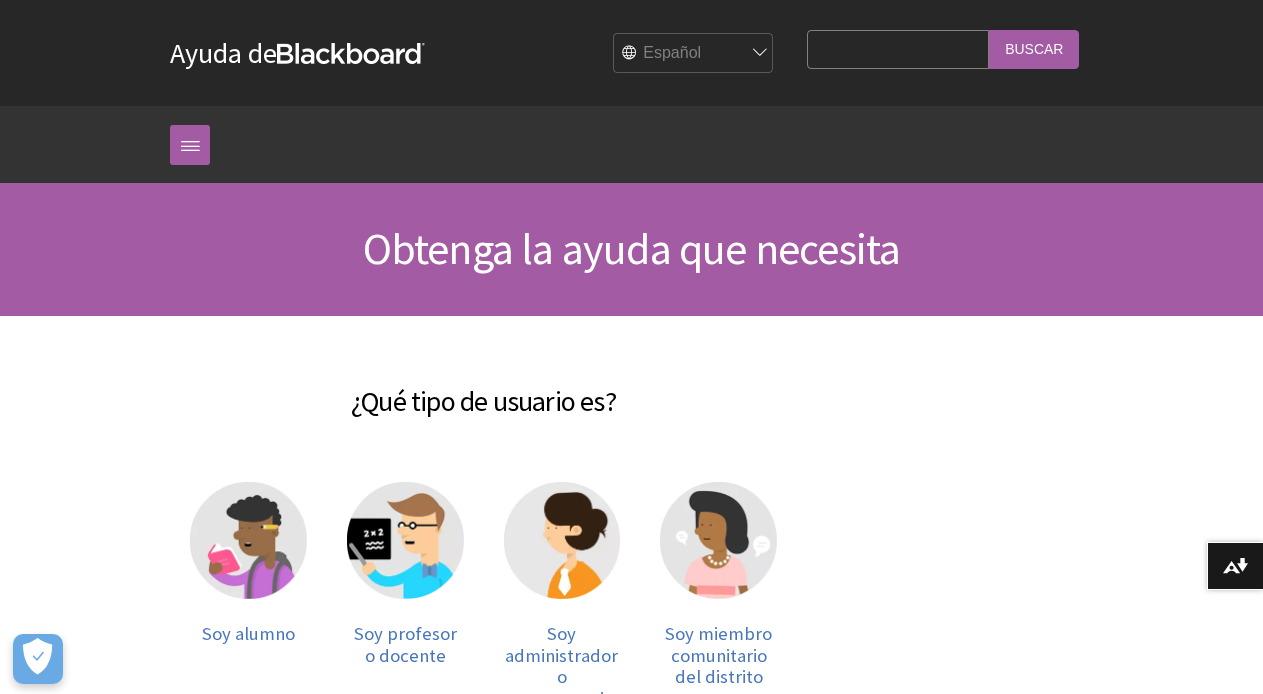 scroll, scrollTop: 0, scrollLeft: 0, axis: both 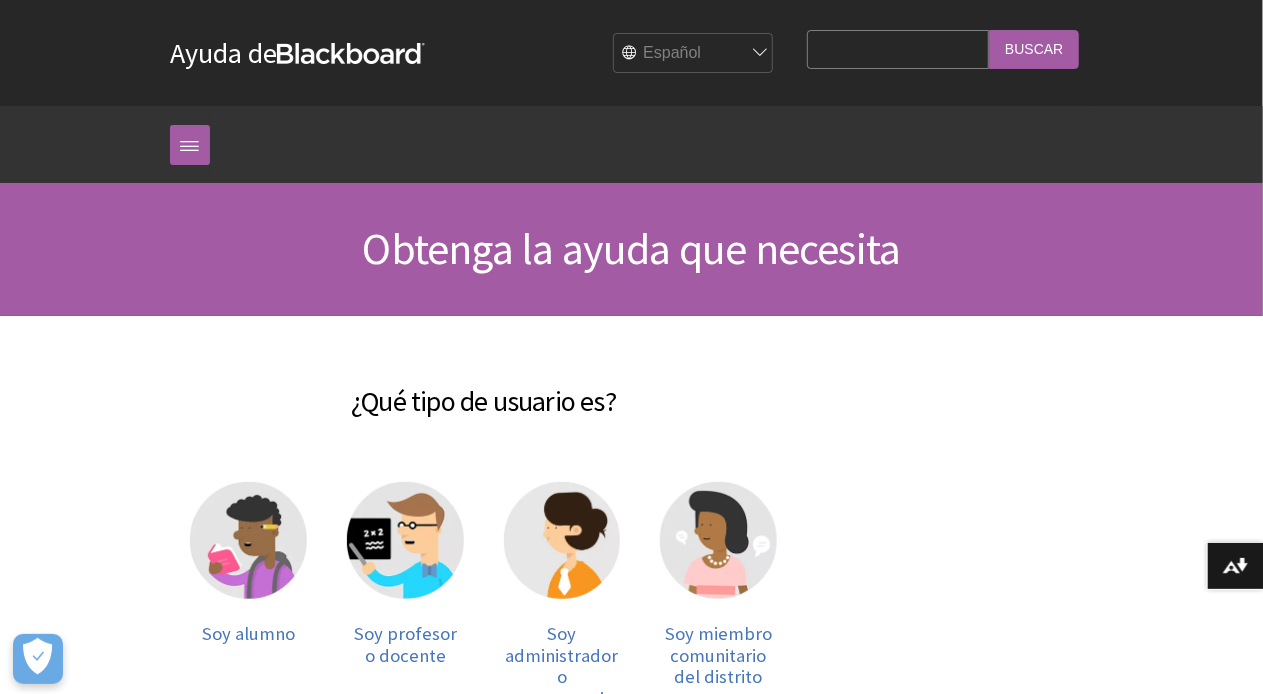 drag, startPoint x: 0, startPoint y: 0, endPoint x: 72, endPoint y: 249, distance: 259.20068 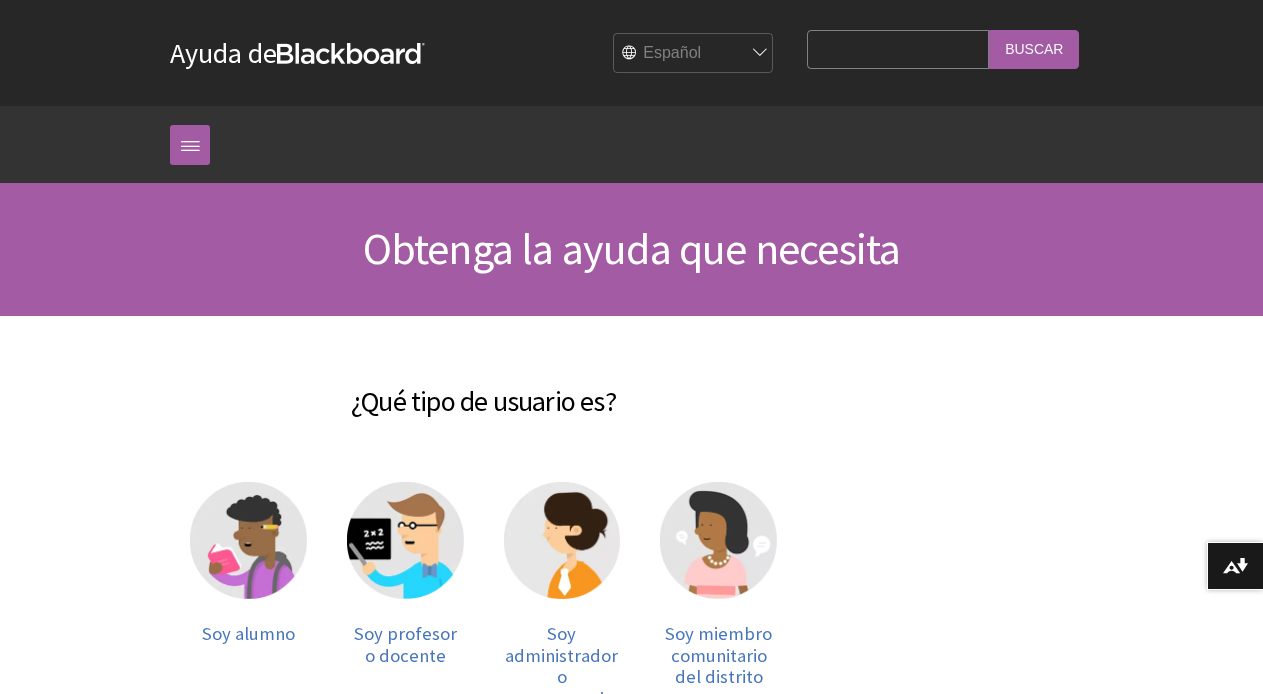 scroll, scrollTop: 0, scrollLeft: 0, axis: both 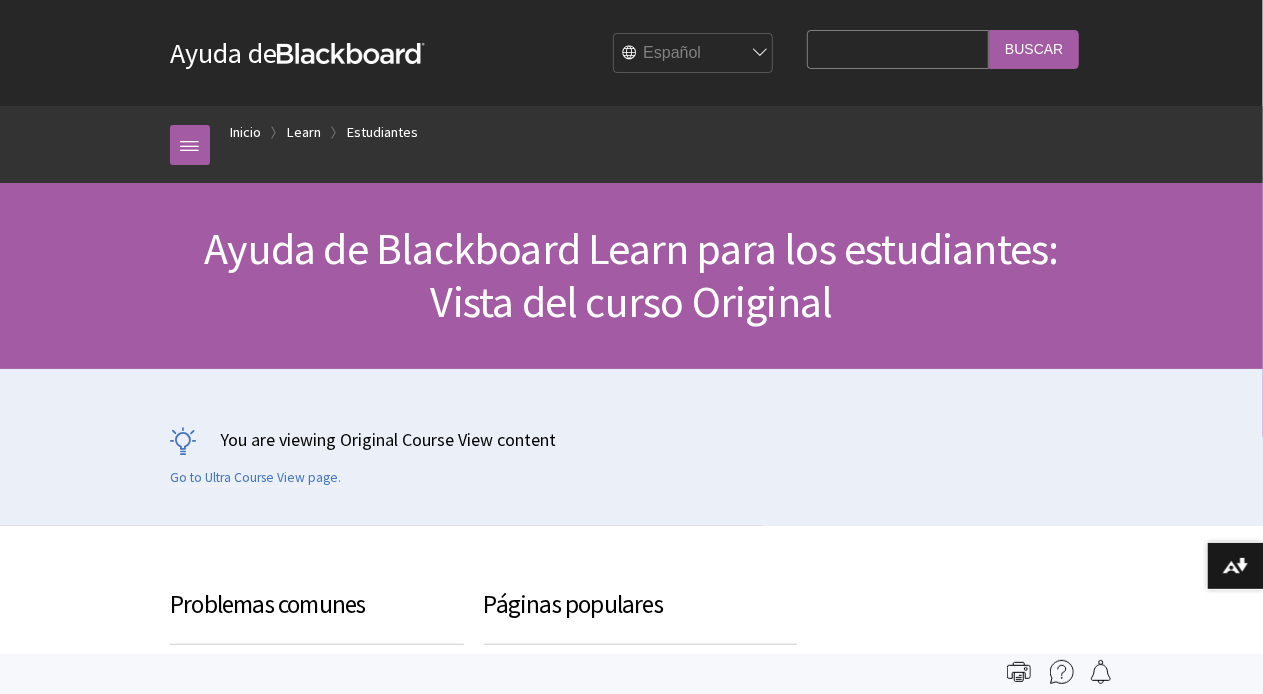 drag, startPoint x: 0, startPoint y: 0, endPoint x: 72, endPoint y: 249, distance: 259.20068 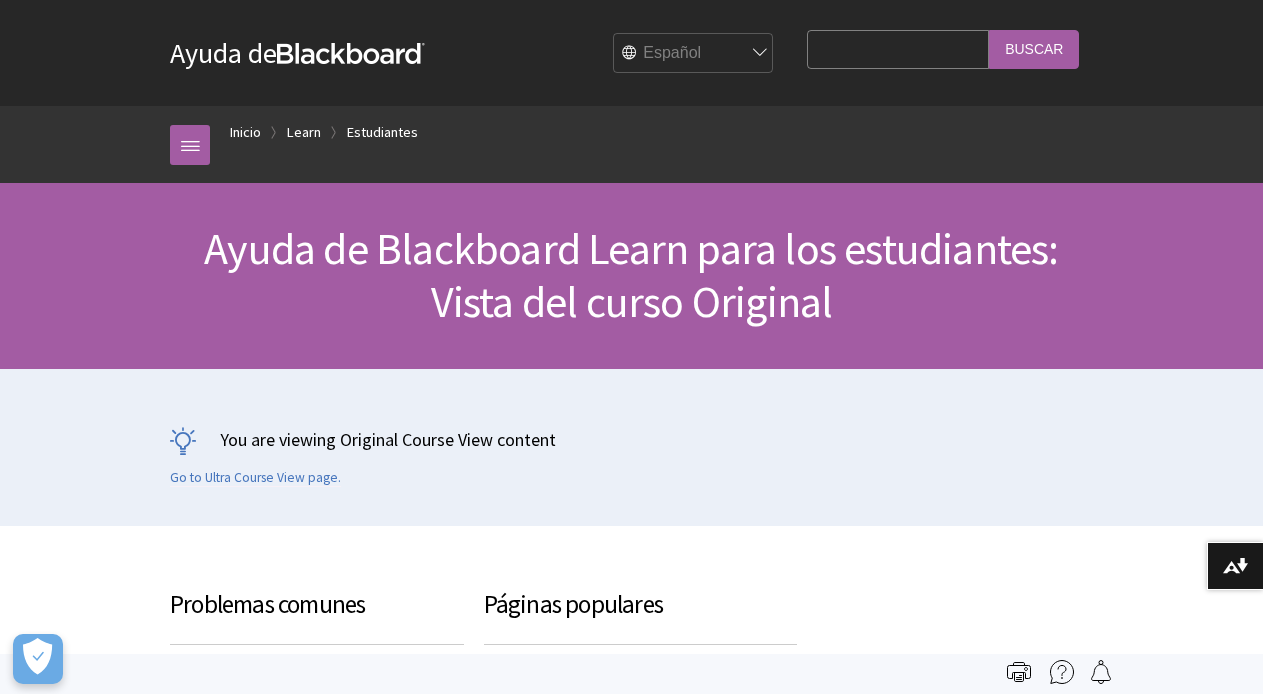scroll, scrollTop: 0, scrollLeft: 0, axis: both 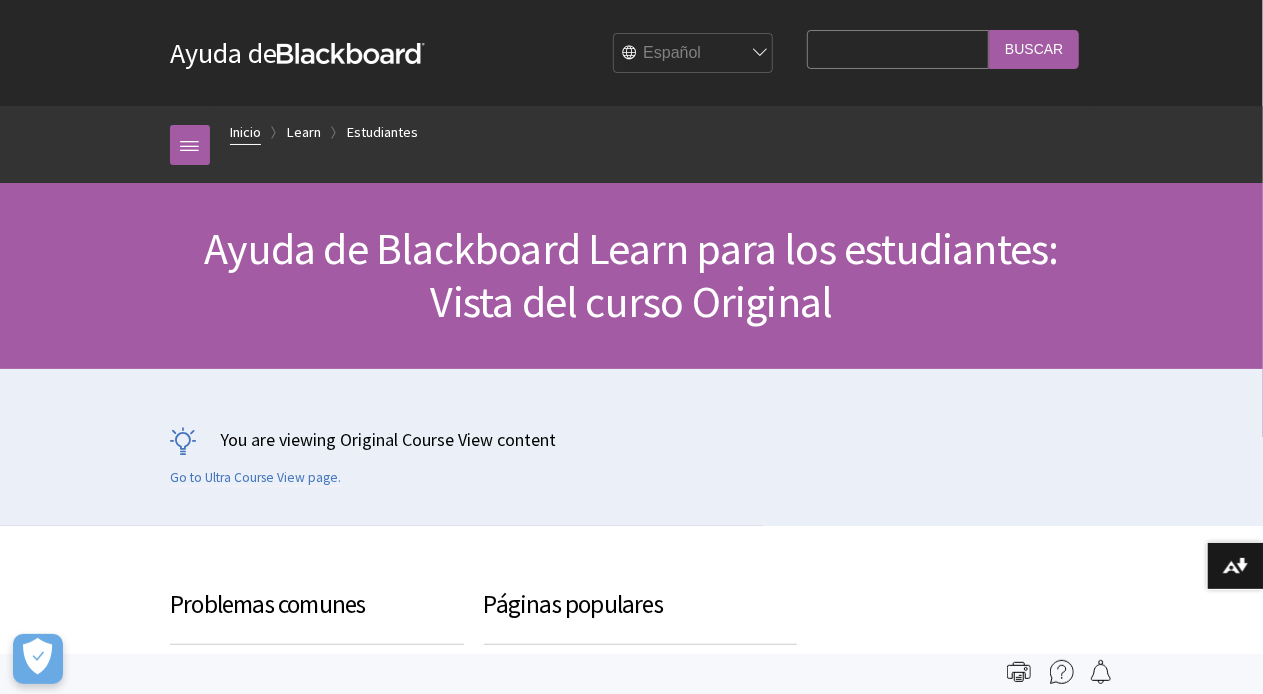 click on "Inicio" at bounding box center (245, 132) 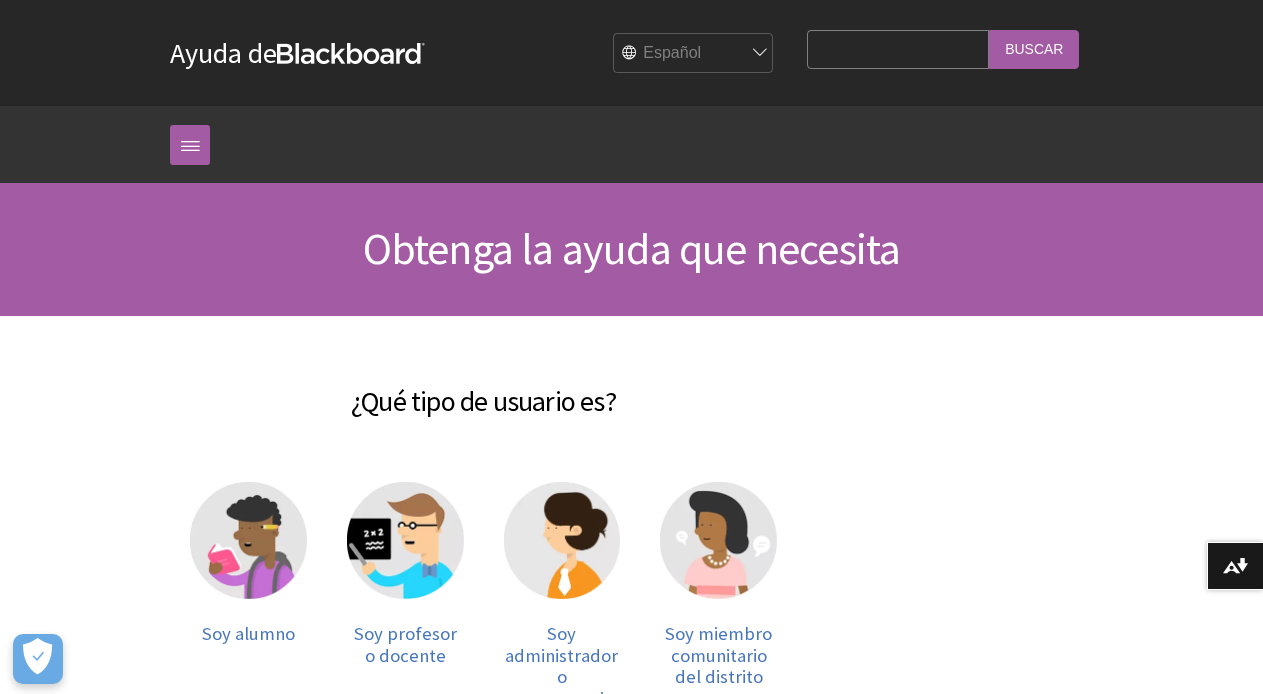scroll, scrollTop: 0, scrollLeft: 0, axis: both 